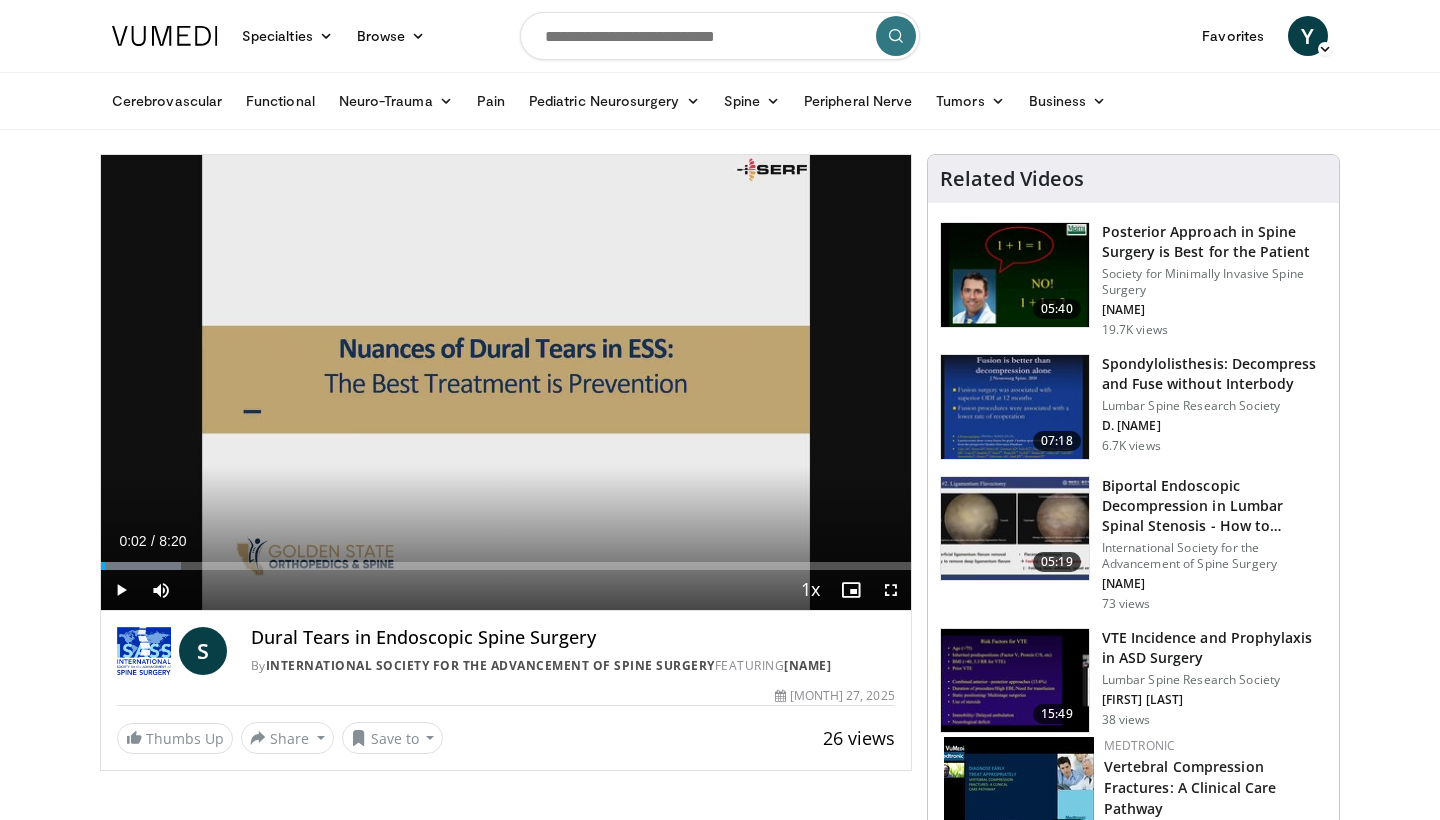 click at bounding box center [121, 590] 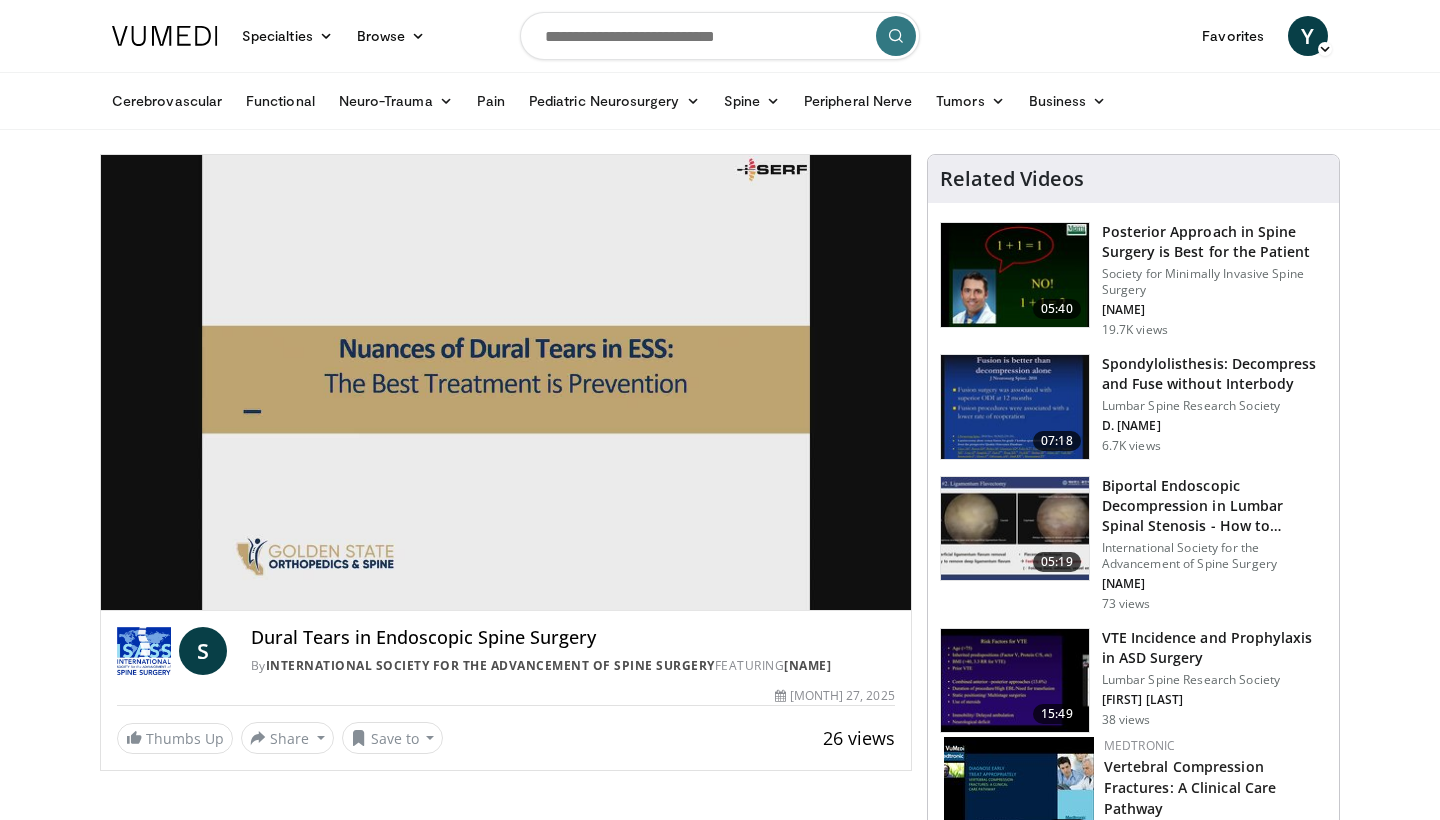 scroll, scrollTop: 0, scrollLeft: 0, axis: both 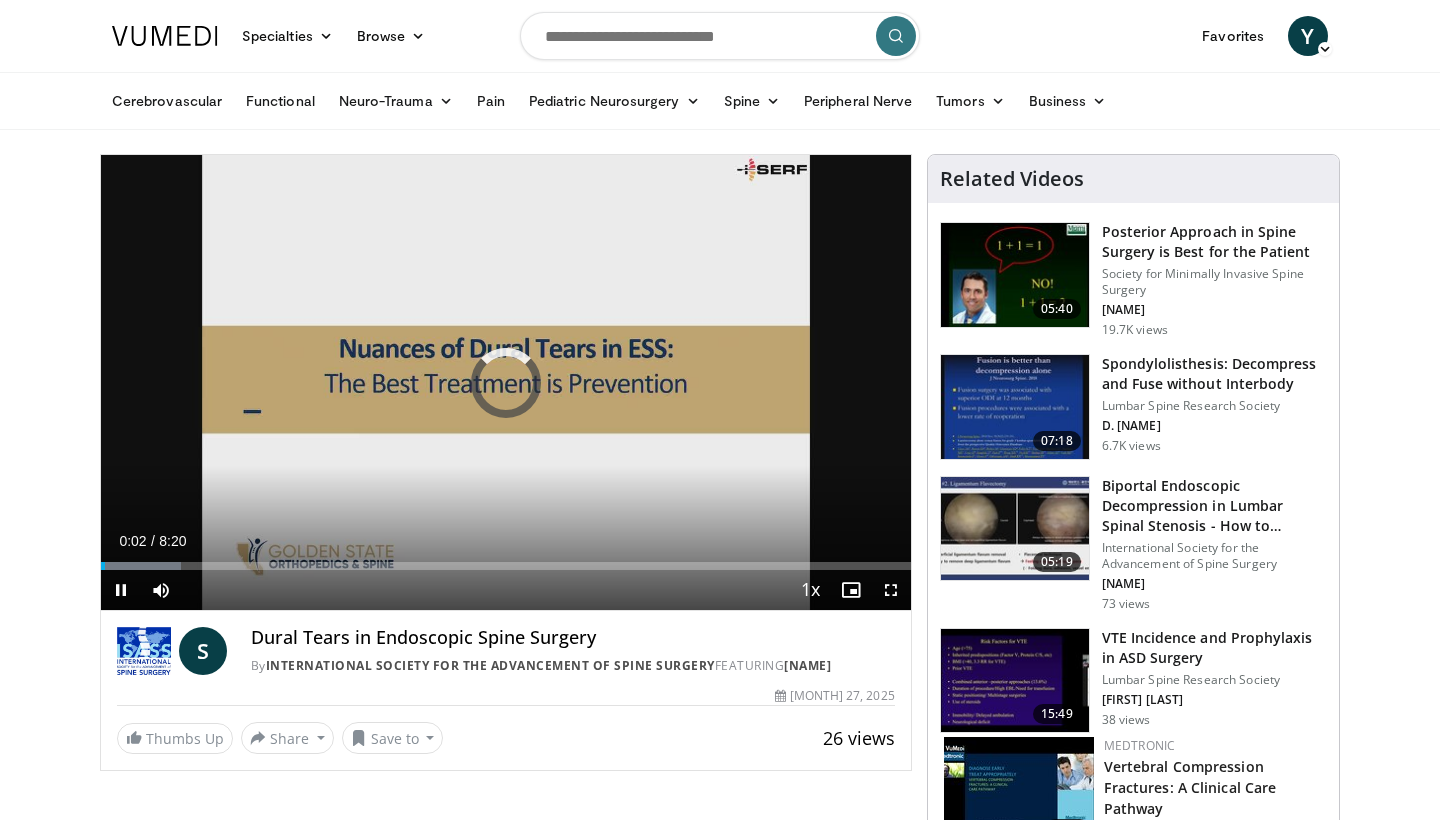 click at bounding box center [891, 590] 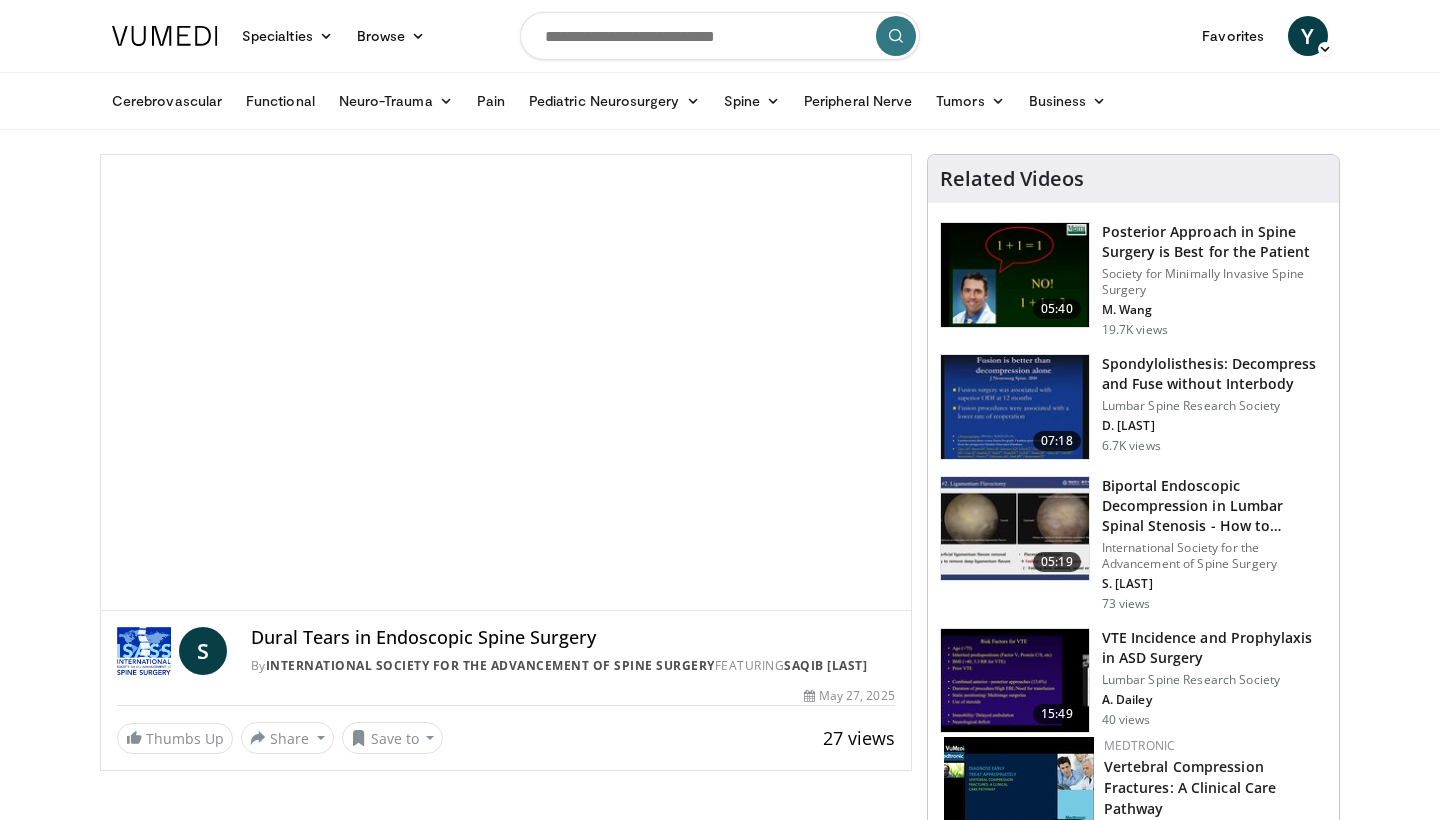 scroll, scrollTop: 0, scrollLeft: 0, axis: both 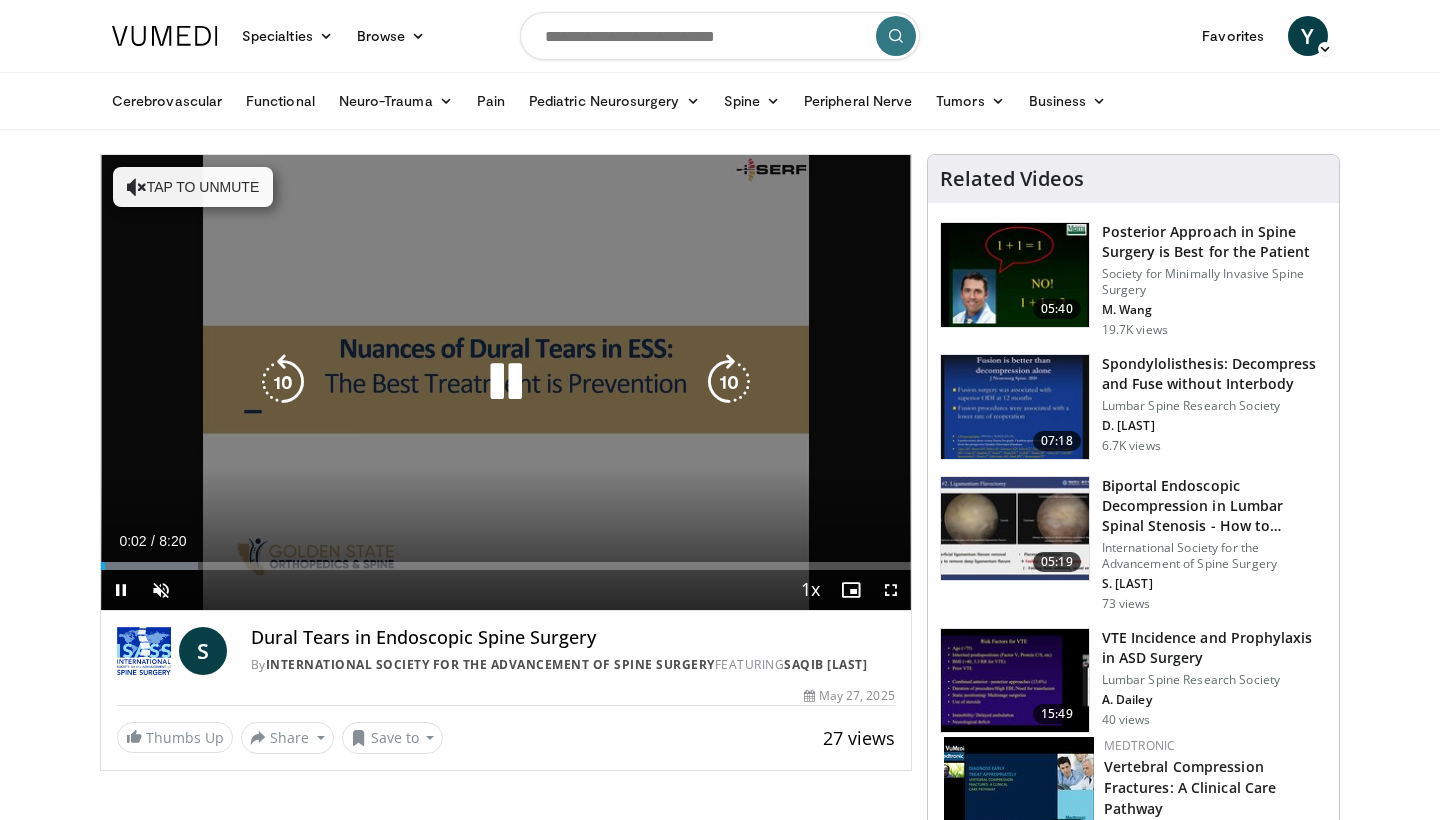 click on "Tap to unmute" at bounding box center [193, 187] 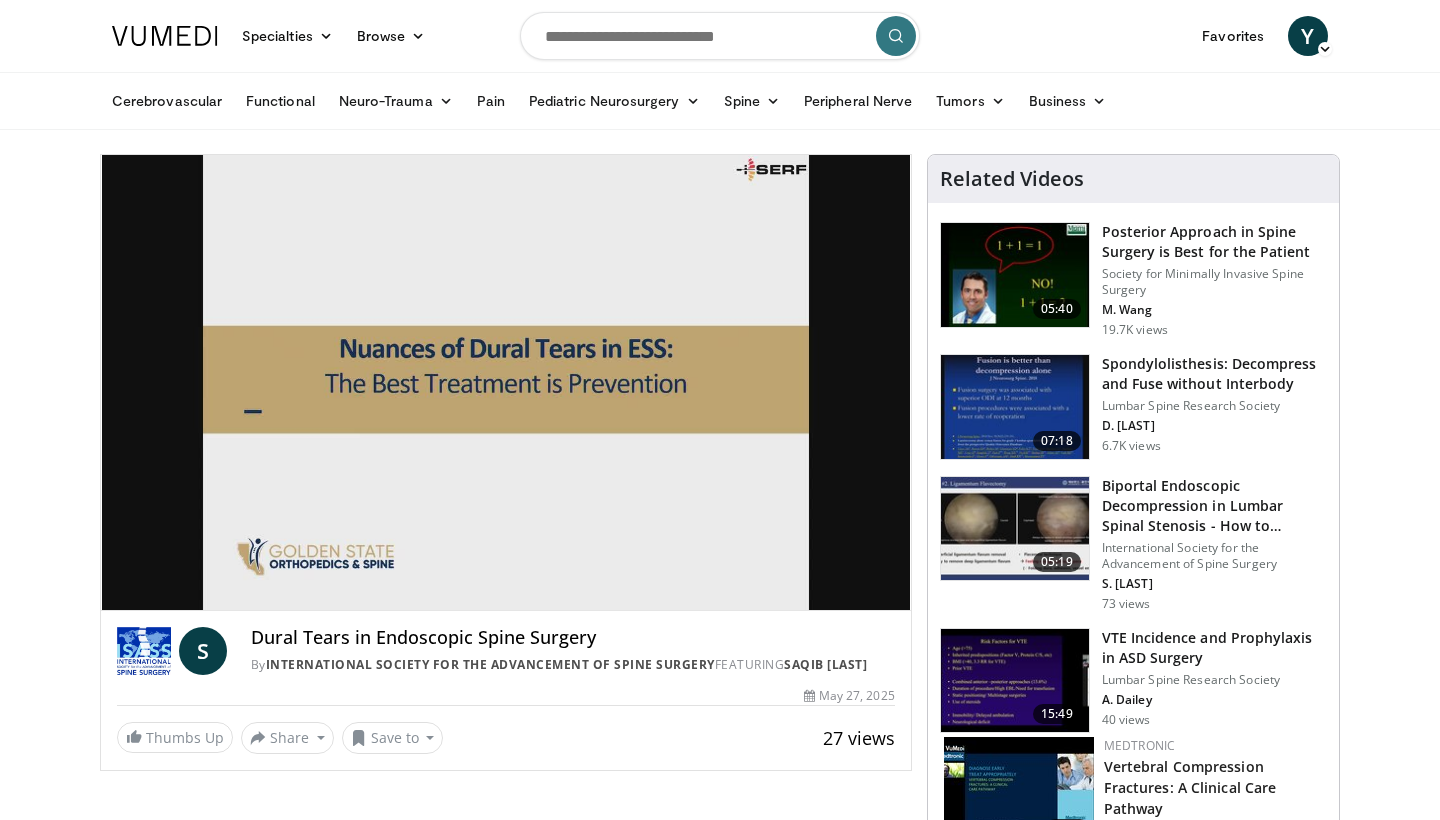 click on "10 seconds
Tap to unmute" at bounding box center [506, 382] 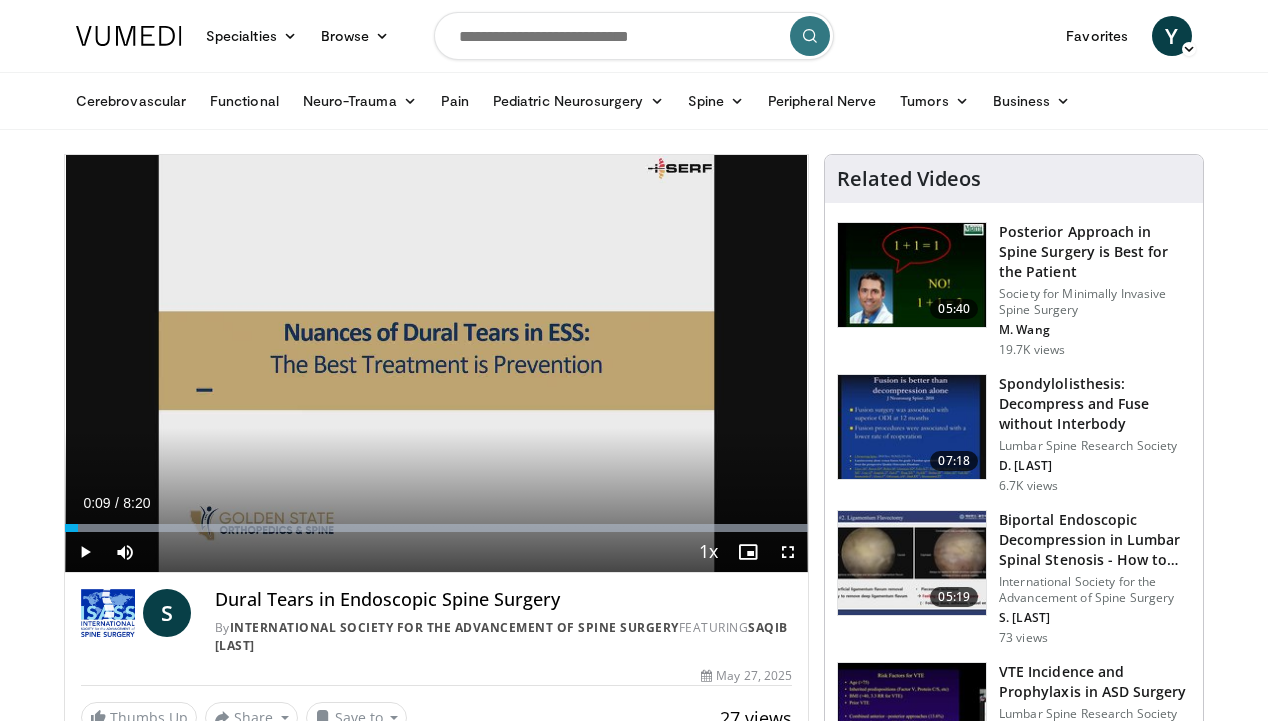 click at bounding box center (788, 552) 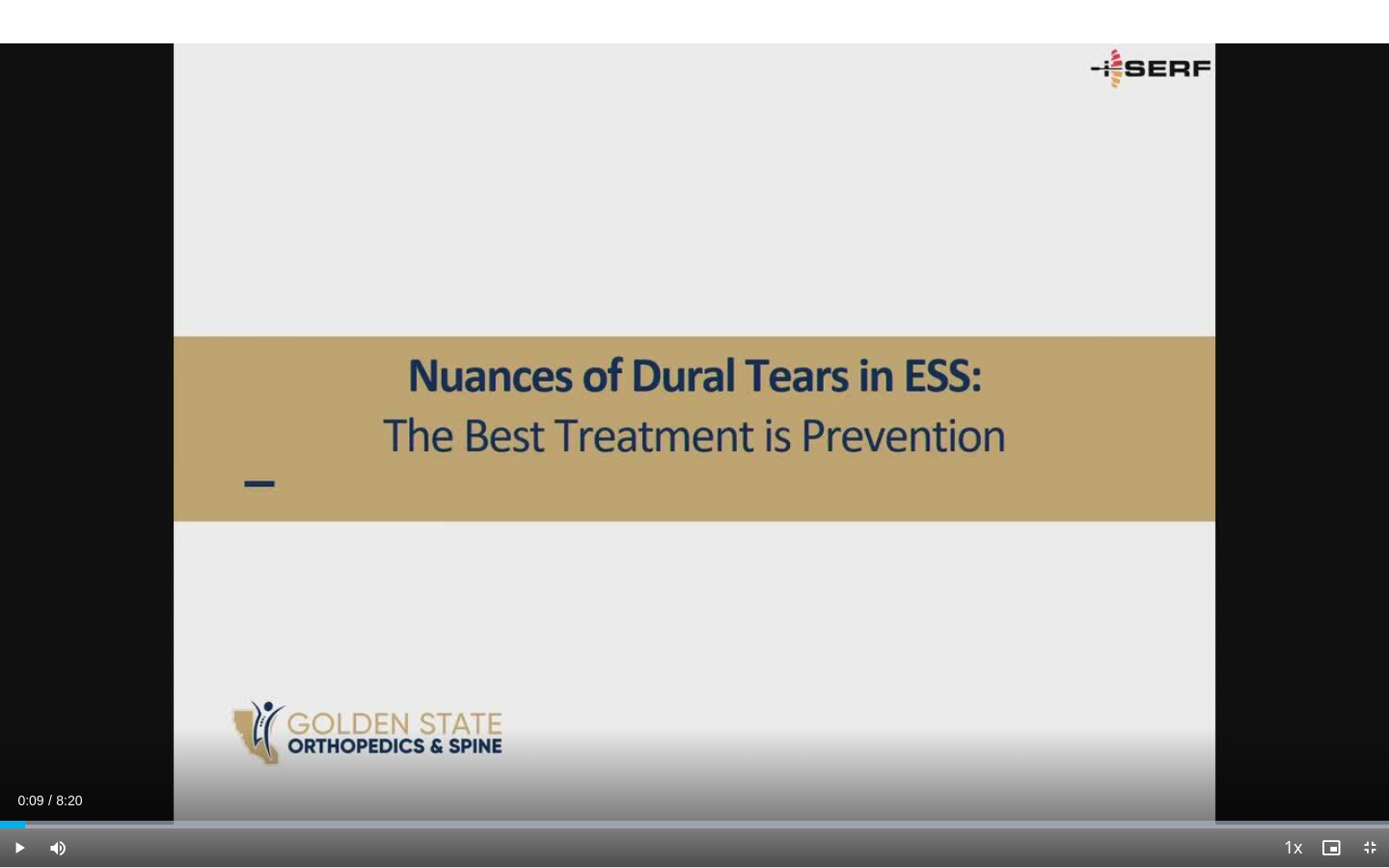 click at bounding box center (19, 848) 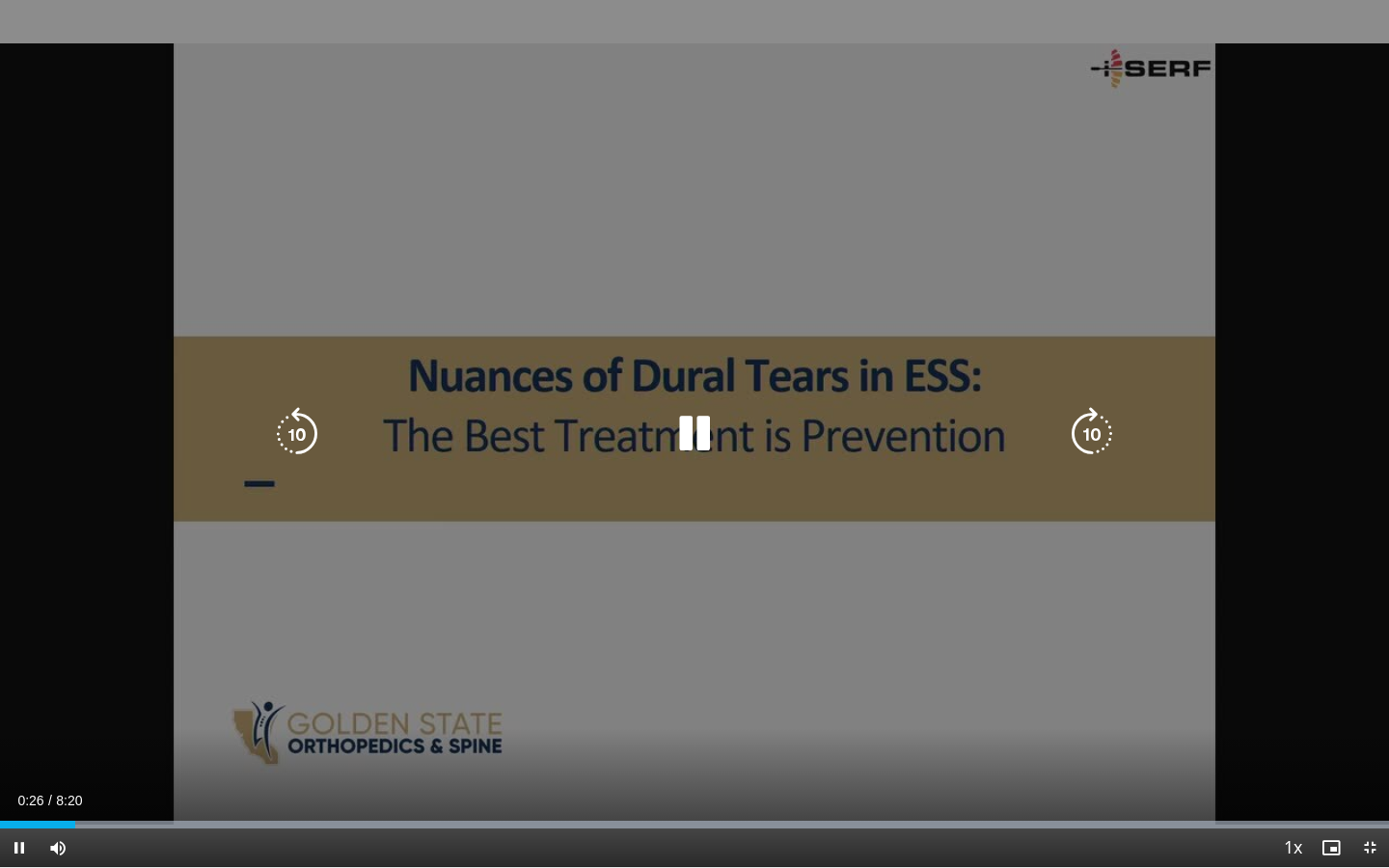 click on "Current Time  0:26 / Duration  8:20" at bounding box center [694, 800] 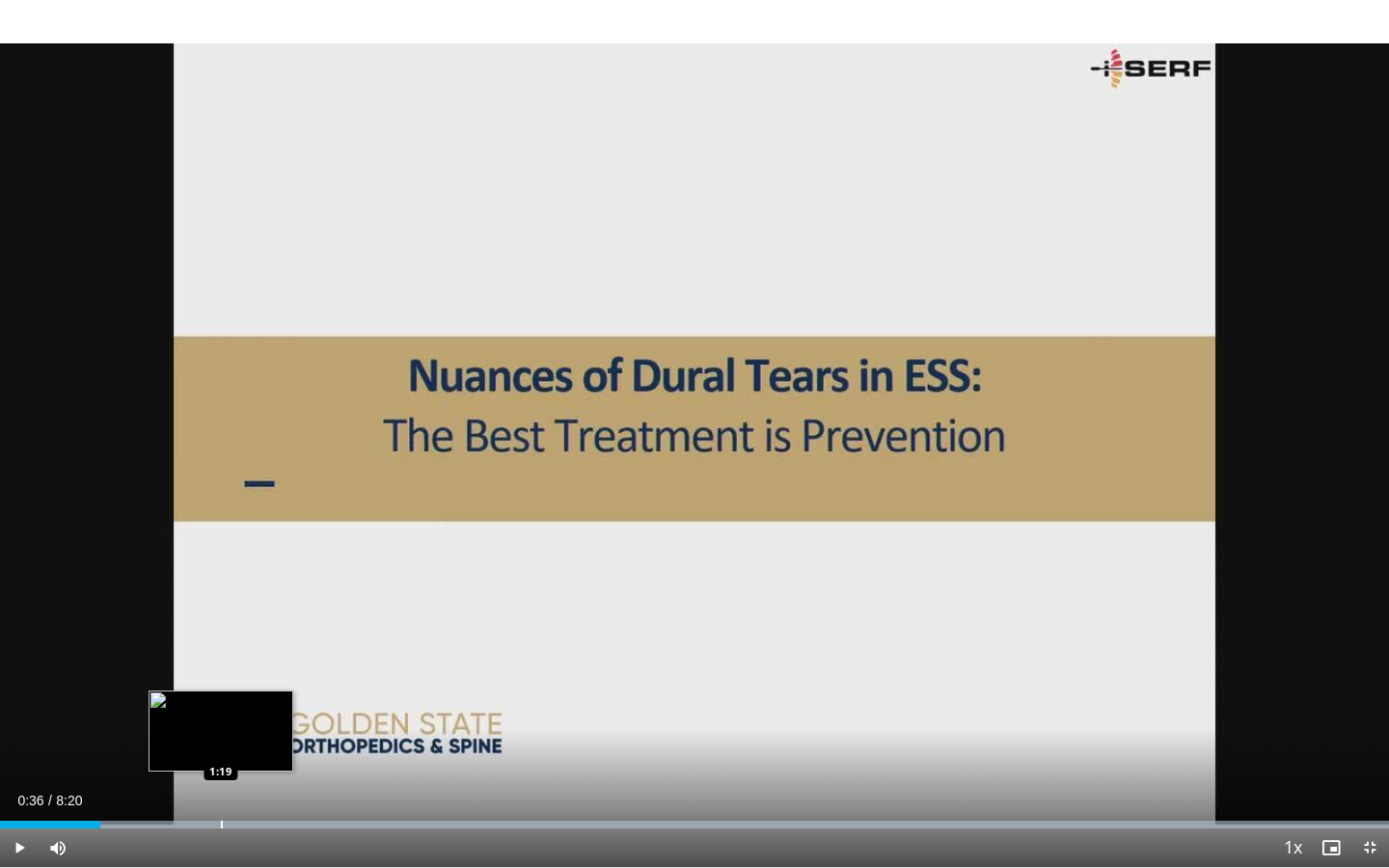 click at bounding box center [694, 825] 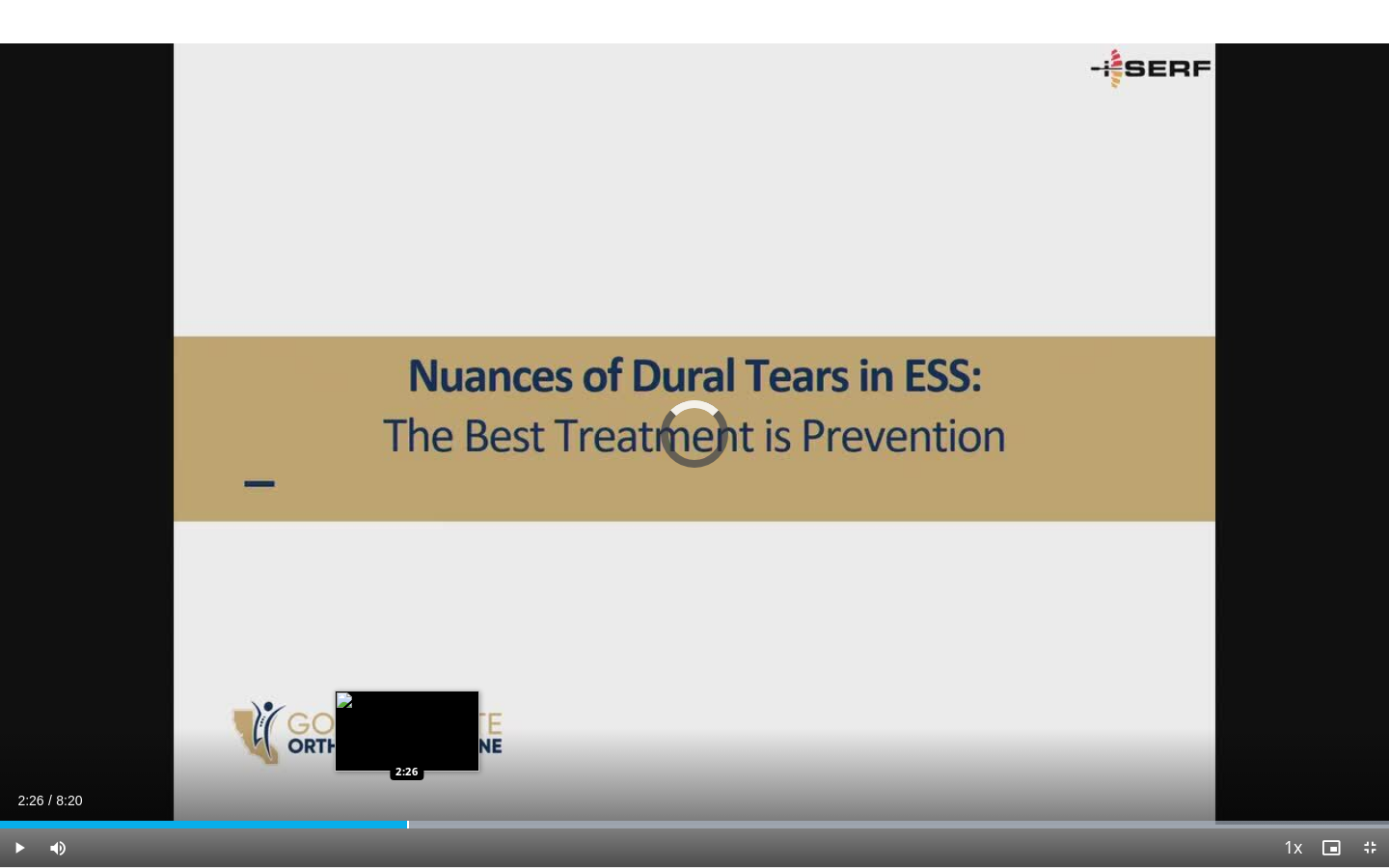 click at bounding box center (408, 825) 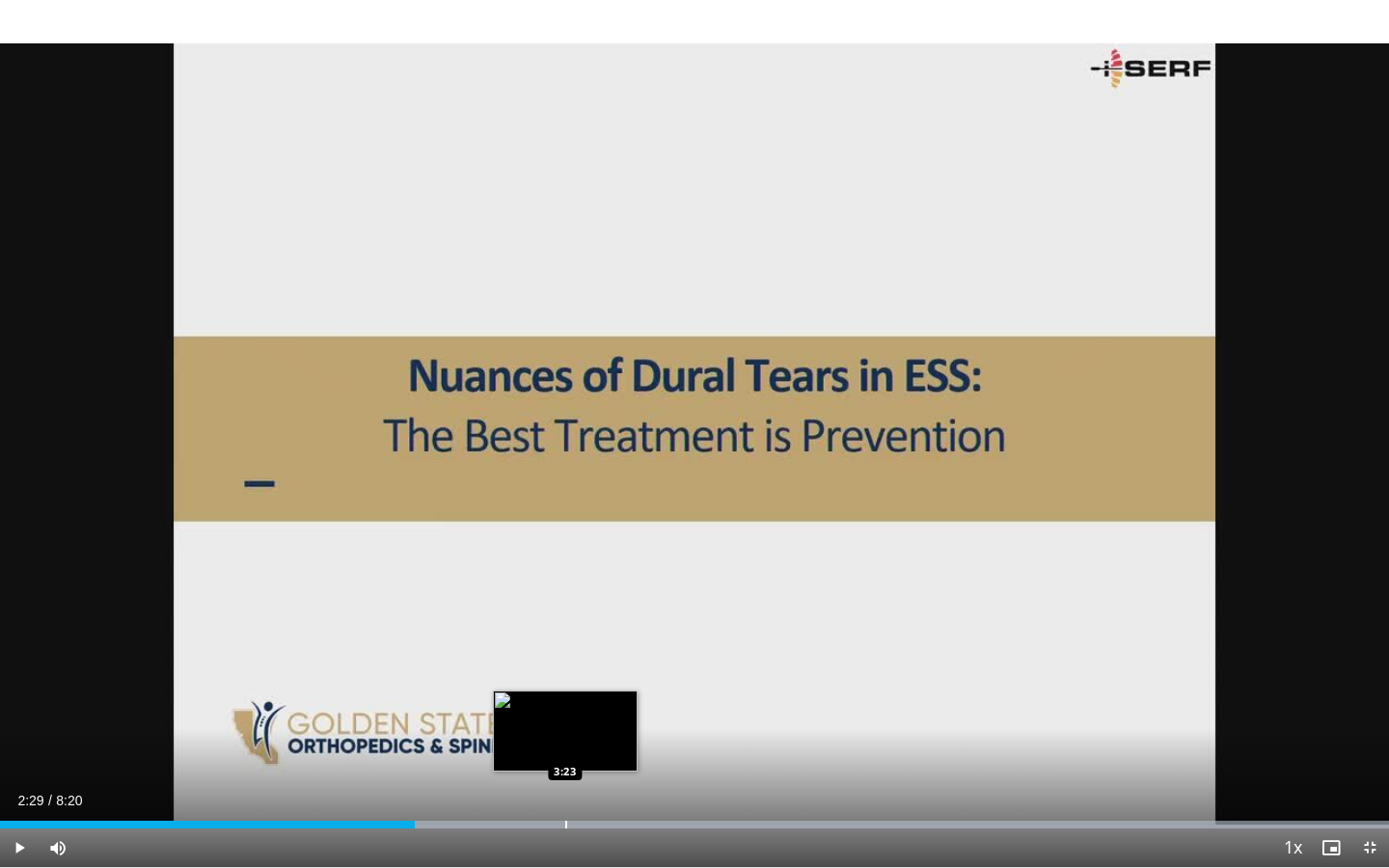click on "Loaded :  99.99% 2:29 3:23" at bounding box center [694, 819] 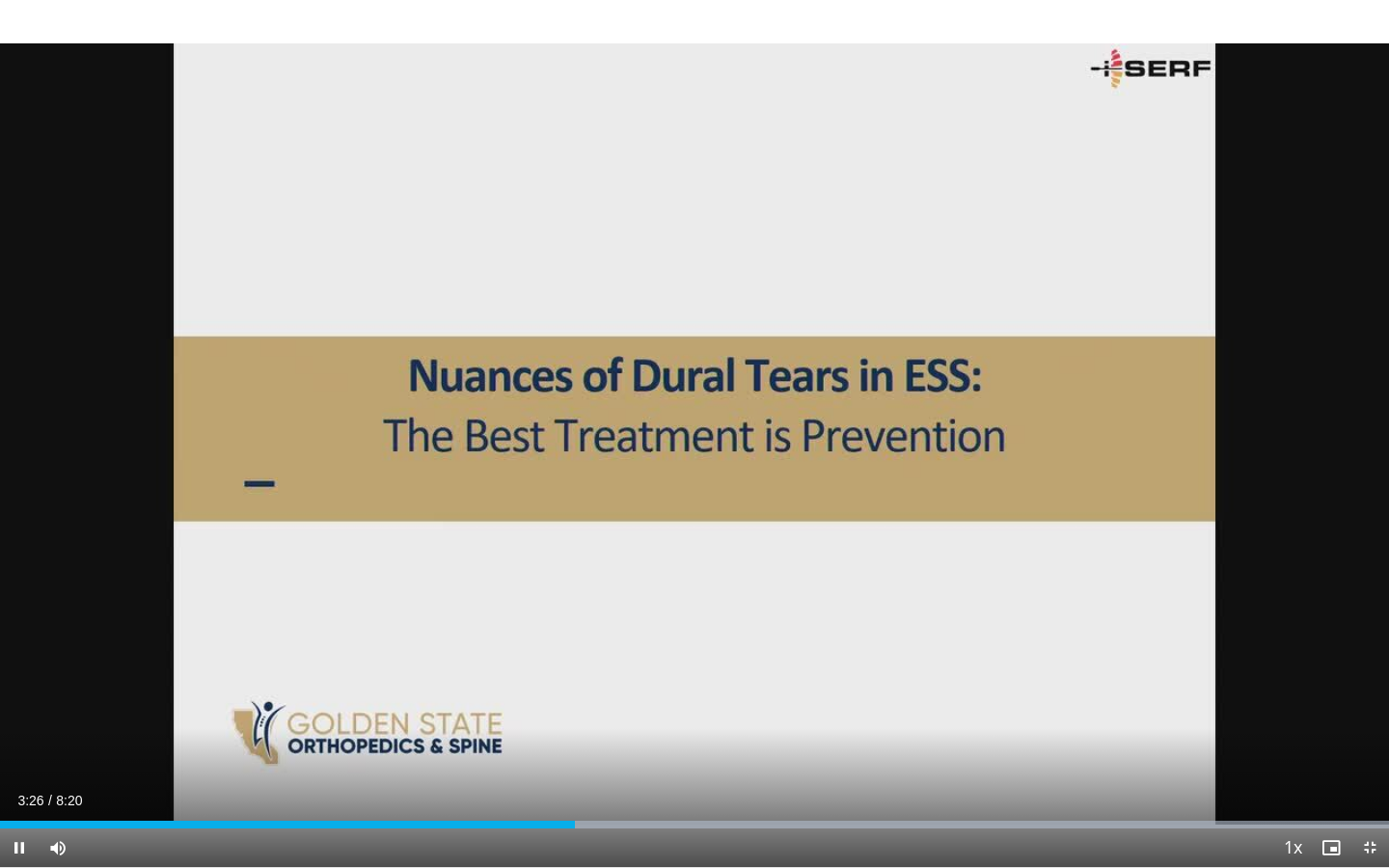 click at bounding box center [19, 848] 